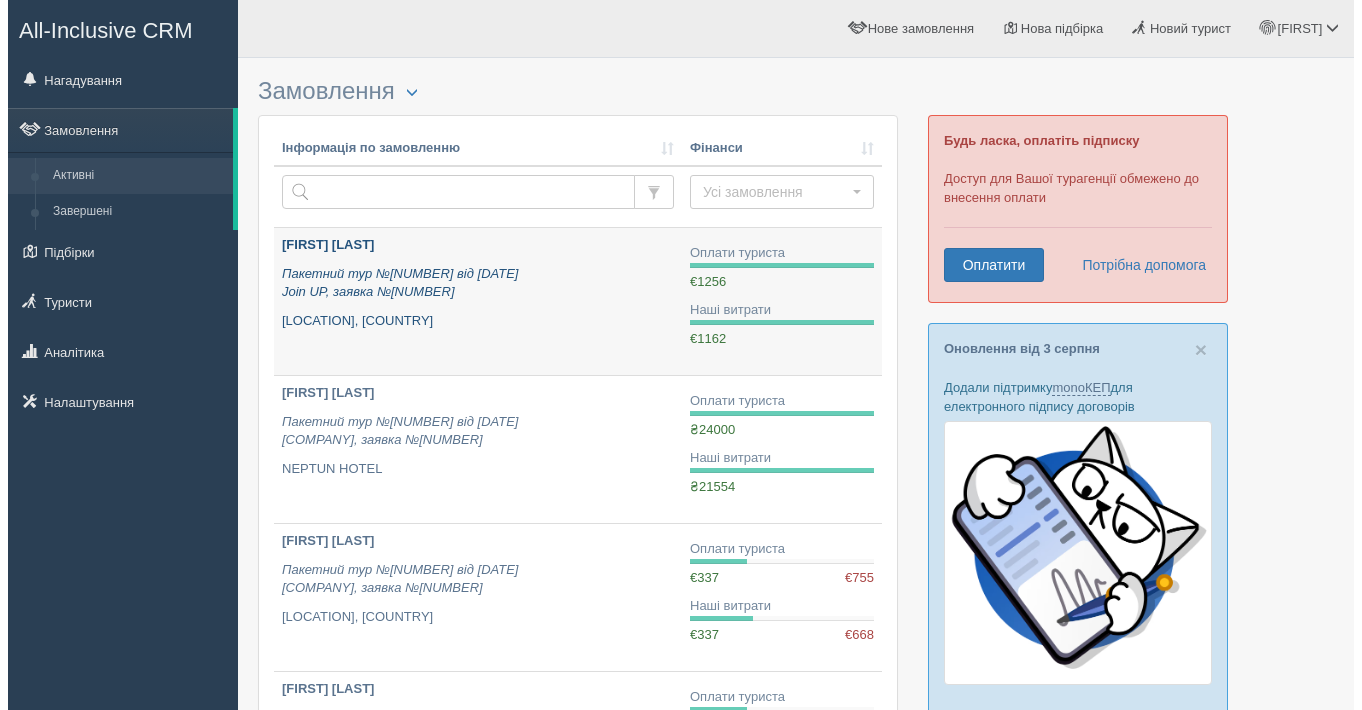 scroll, scrollTop: 111, scrollLeft: 0, axis: vertical 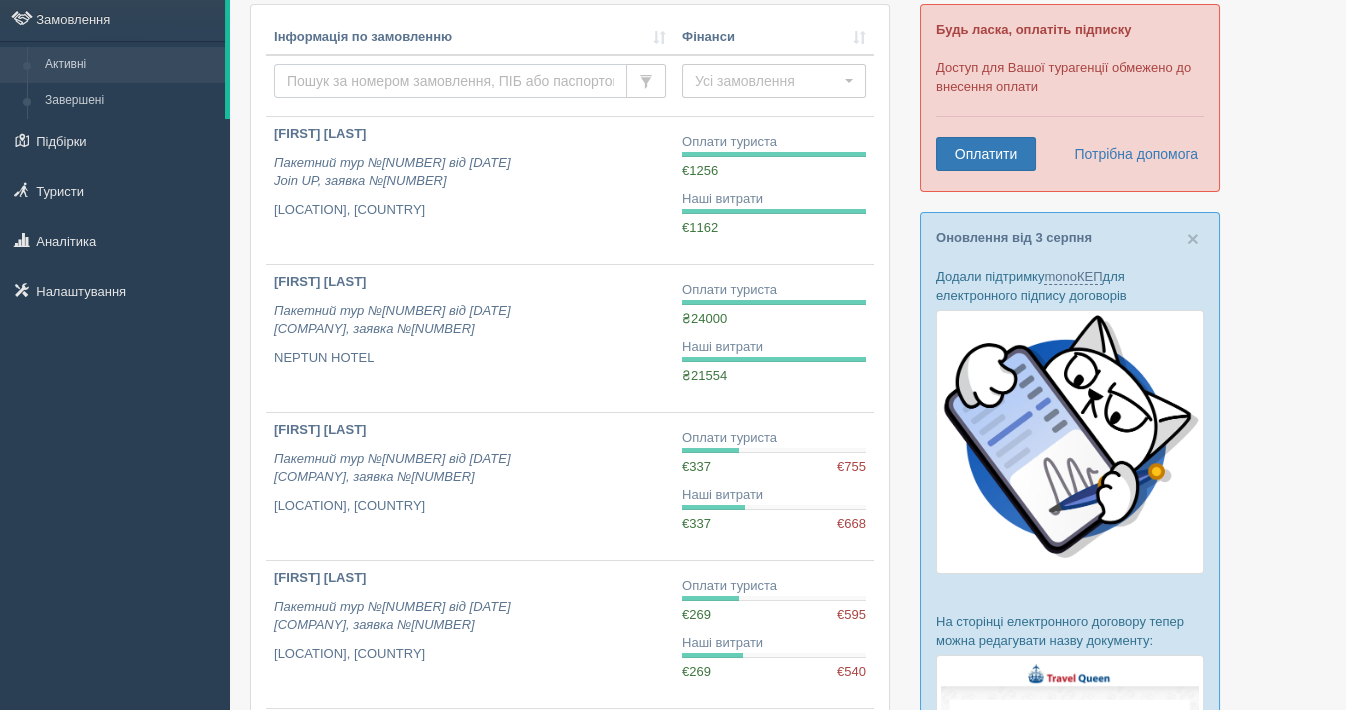 click at bounding box center (450, 81) 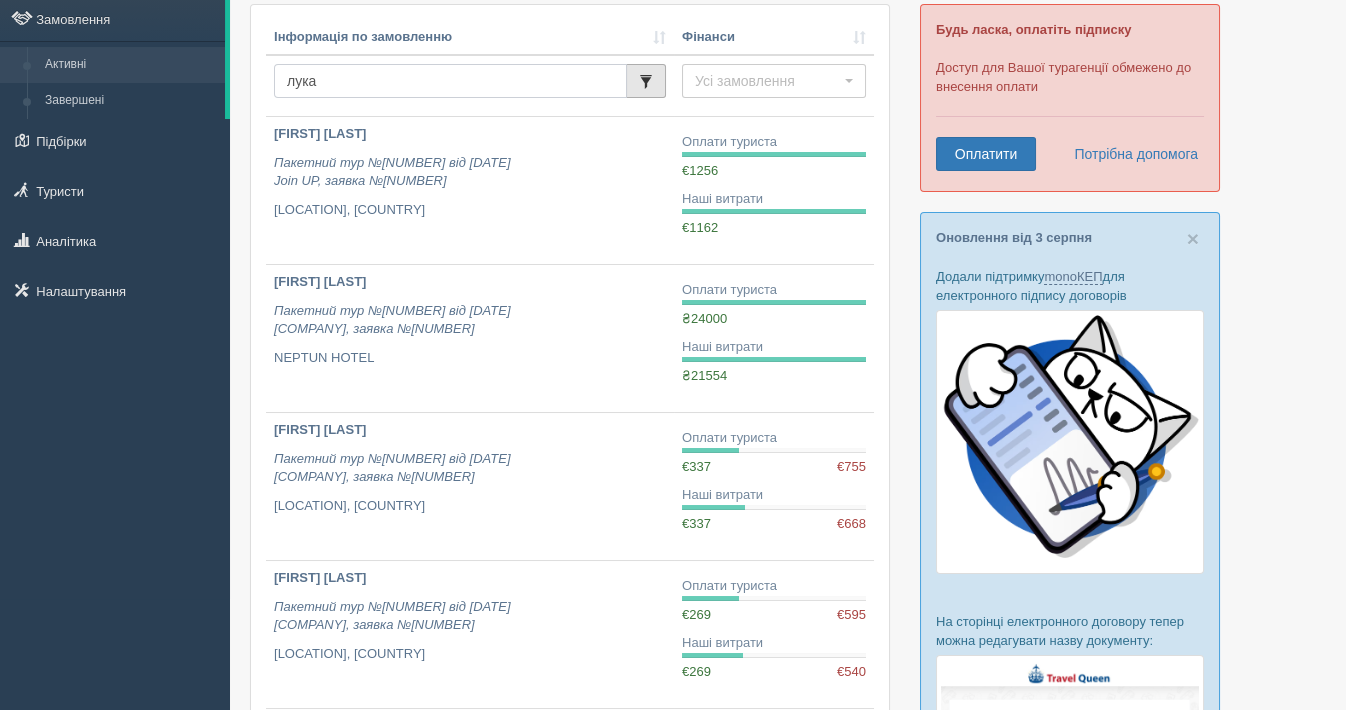 type on "лука" 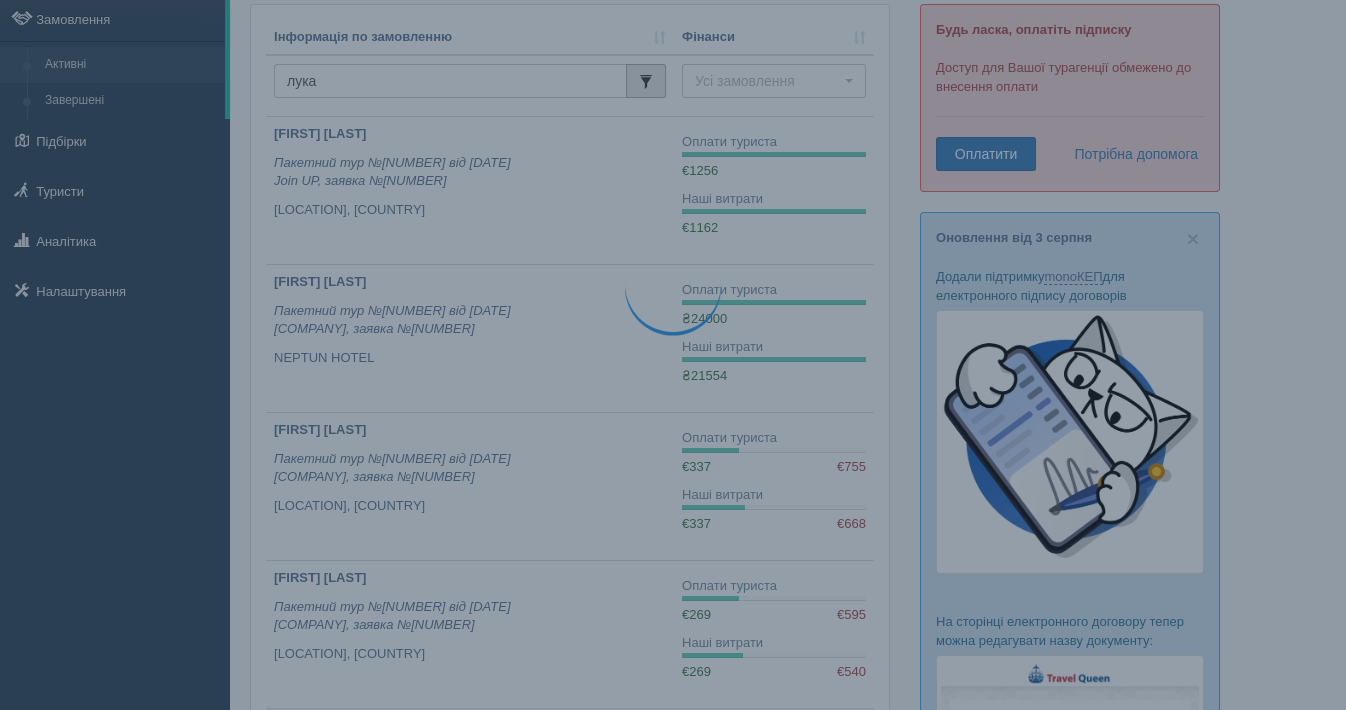 click at bounding box center [646, 82] 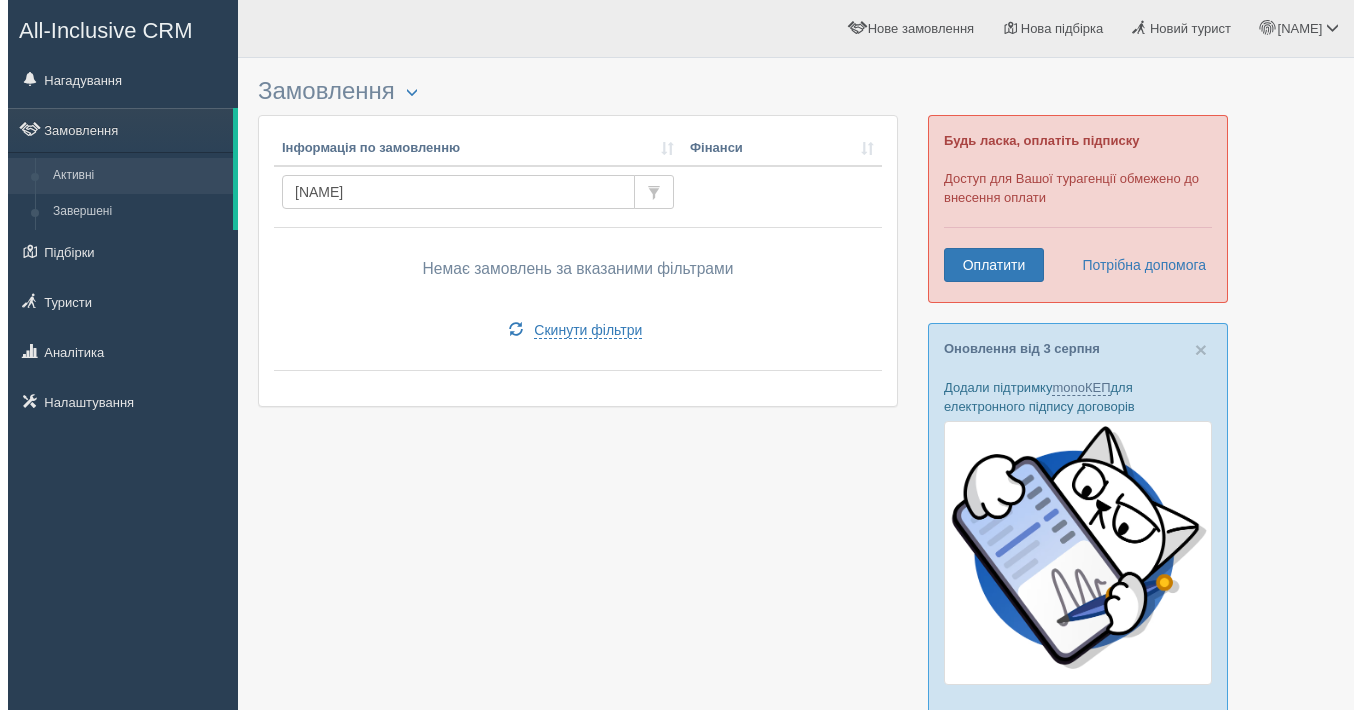 scroll, scrollTop: 0, scrollLeft: 0, axis: both 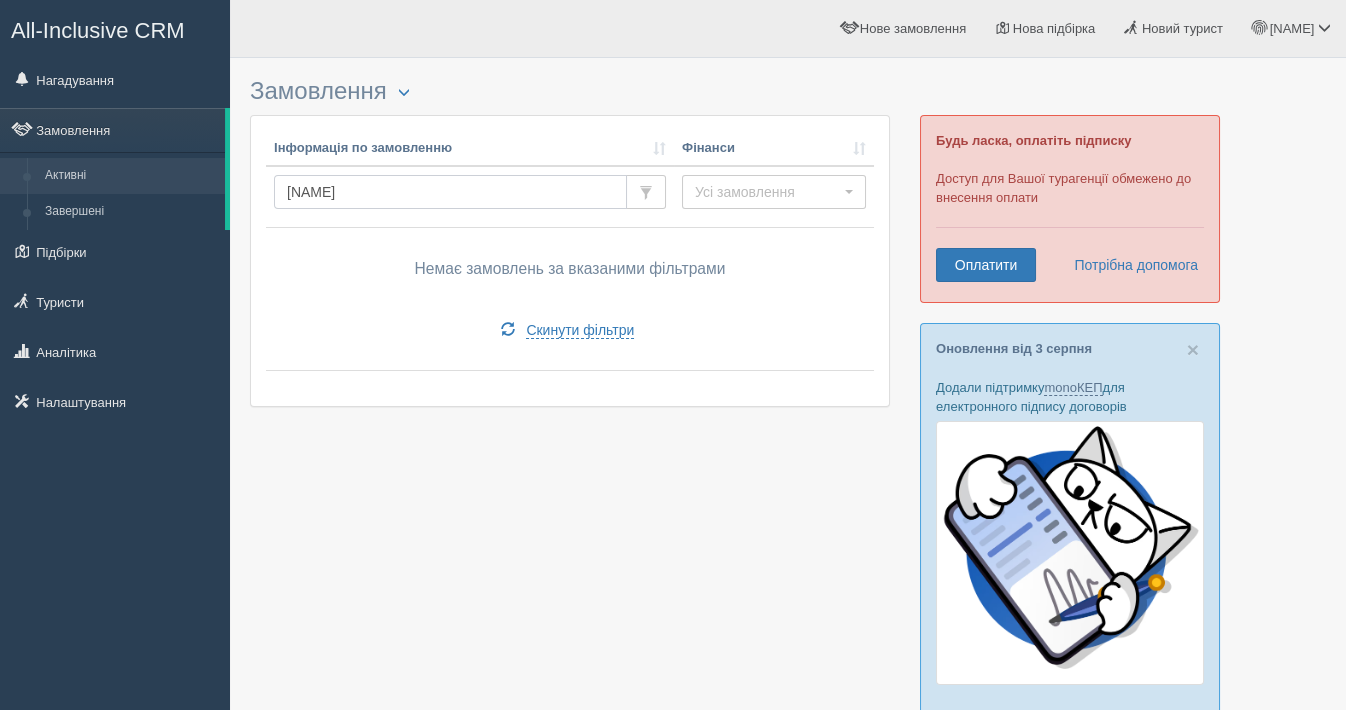 click on "[NAME]" at bounding box center (450, 192) 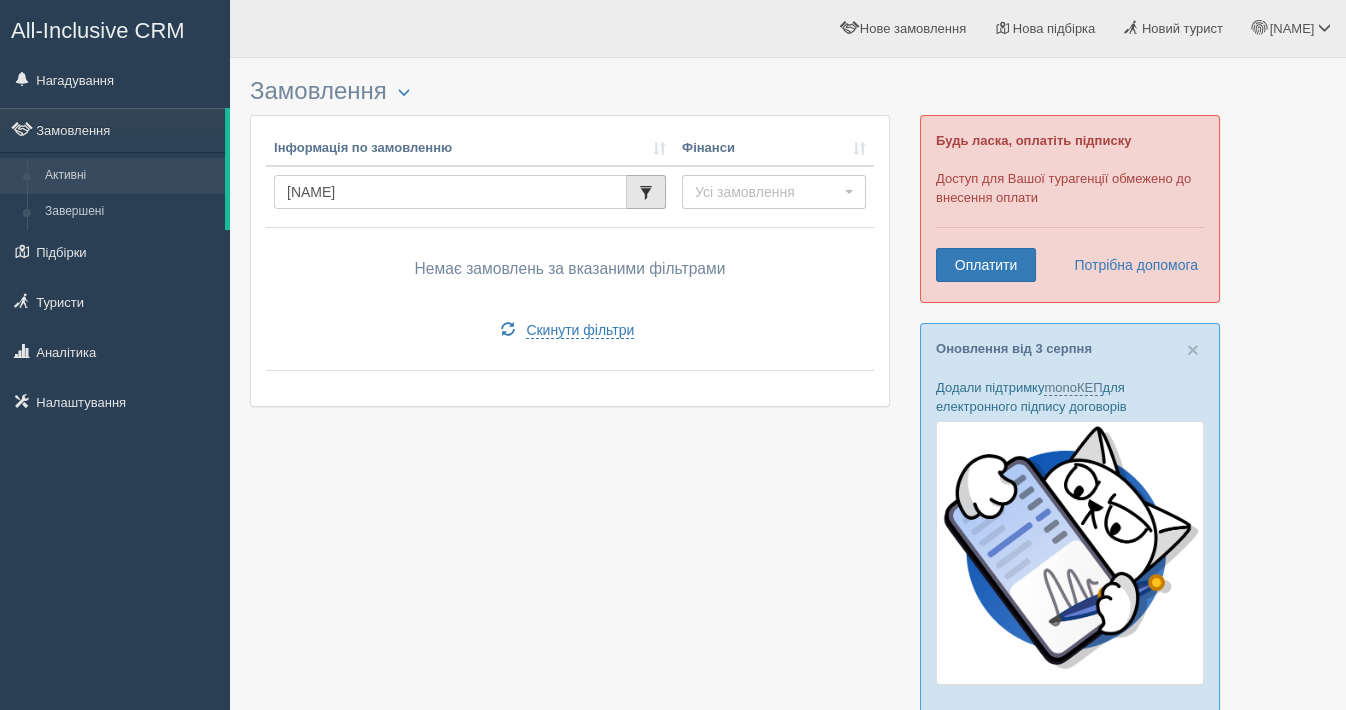 type on "[NAME]" 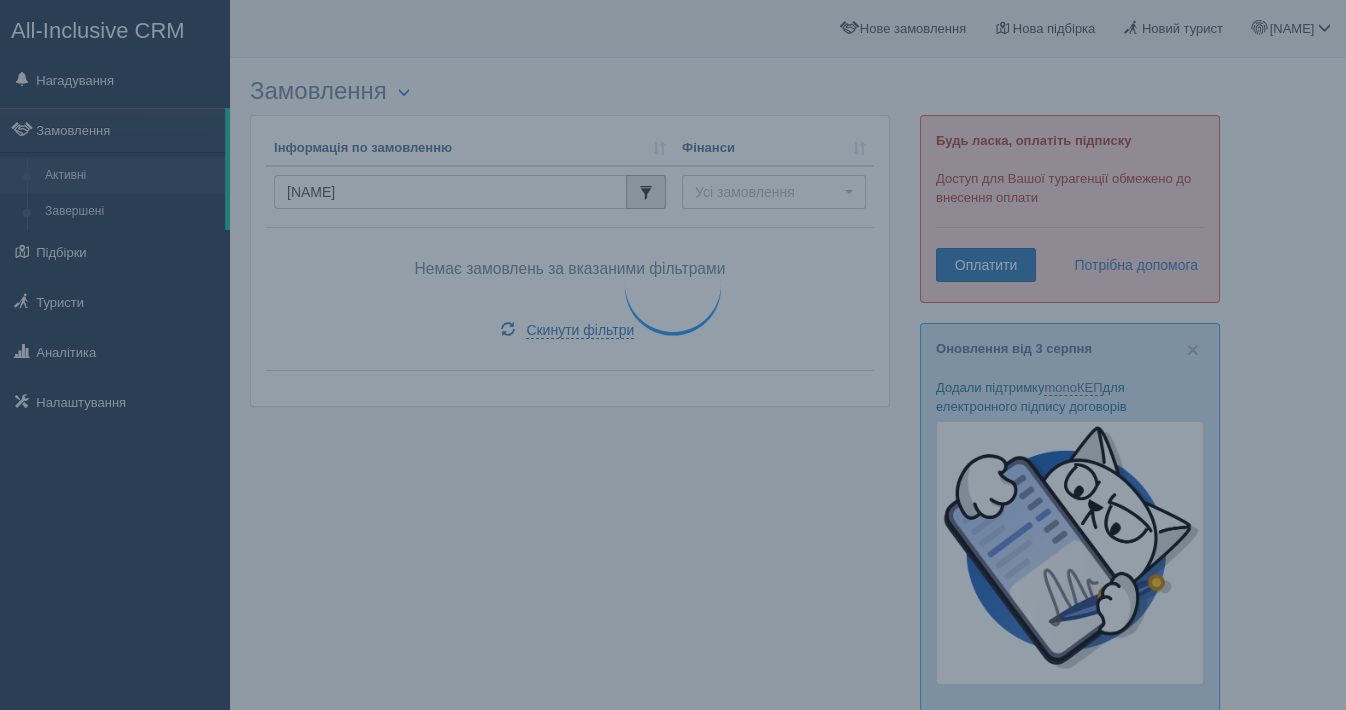 click at bounding box center [646, 192] 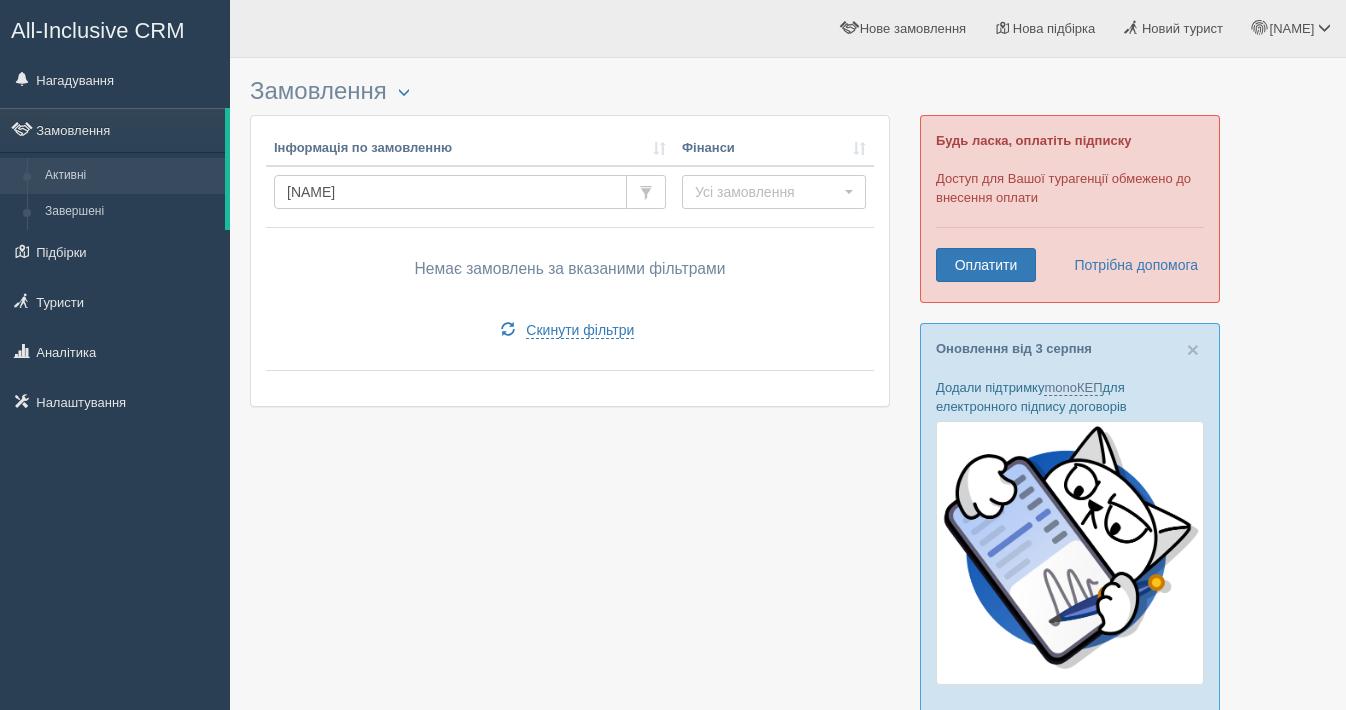 scroll, scrollTop: 0, scrollLeft: 0, axis: both 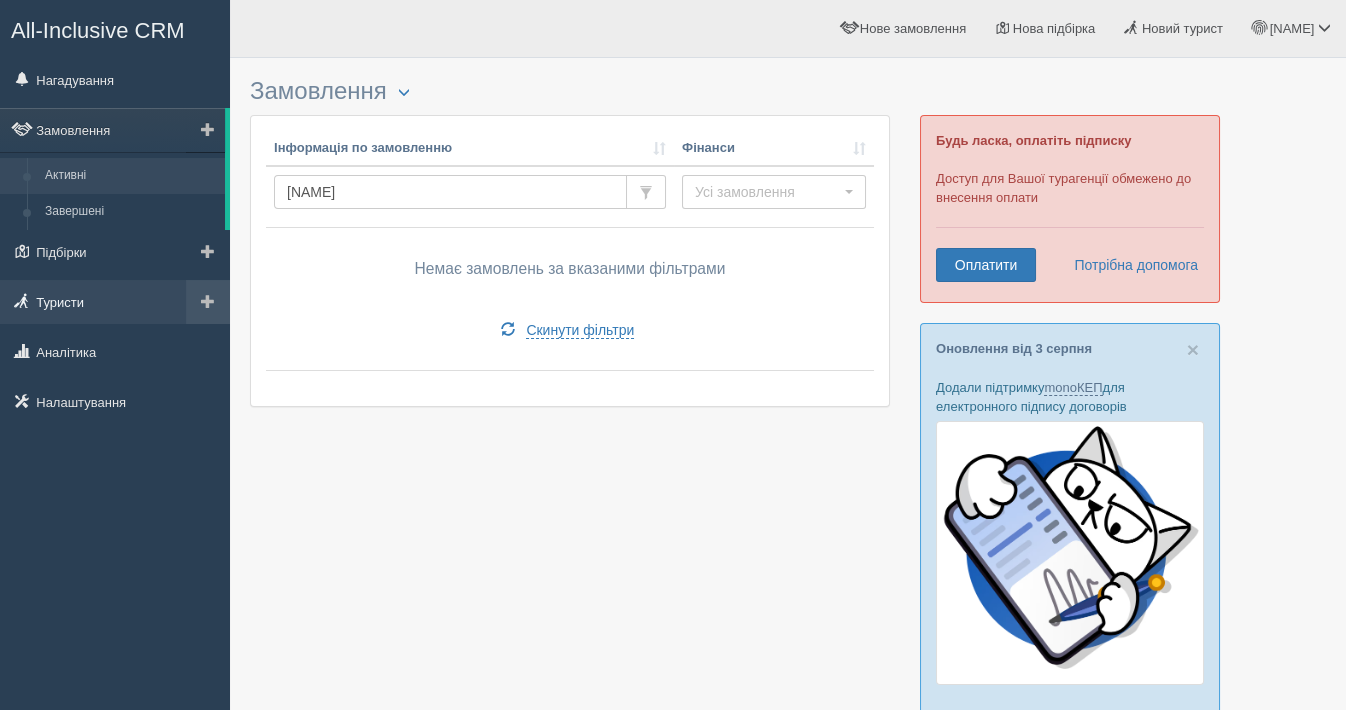 click on "Туристи" at bounding box center (115, 302) 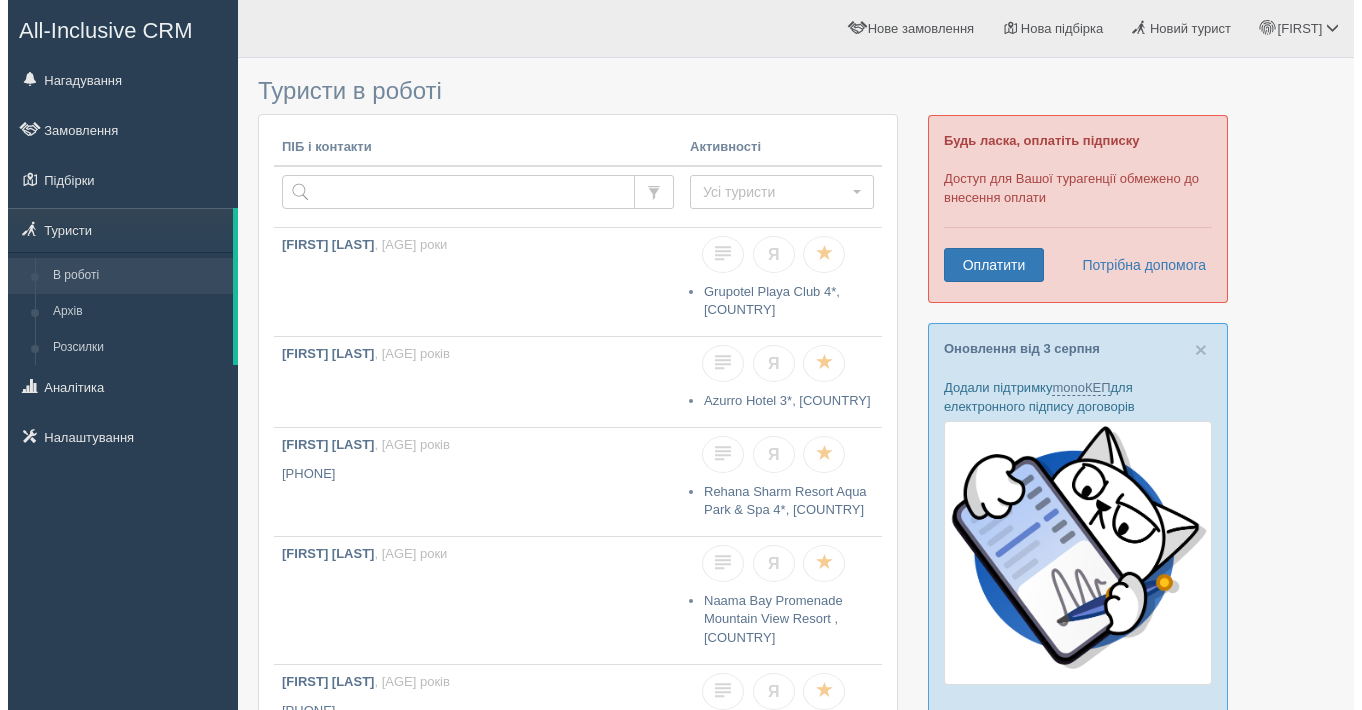 scroll, scrollTop: 0, scrollLeft: 0, axis: both 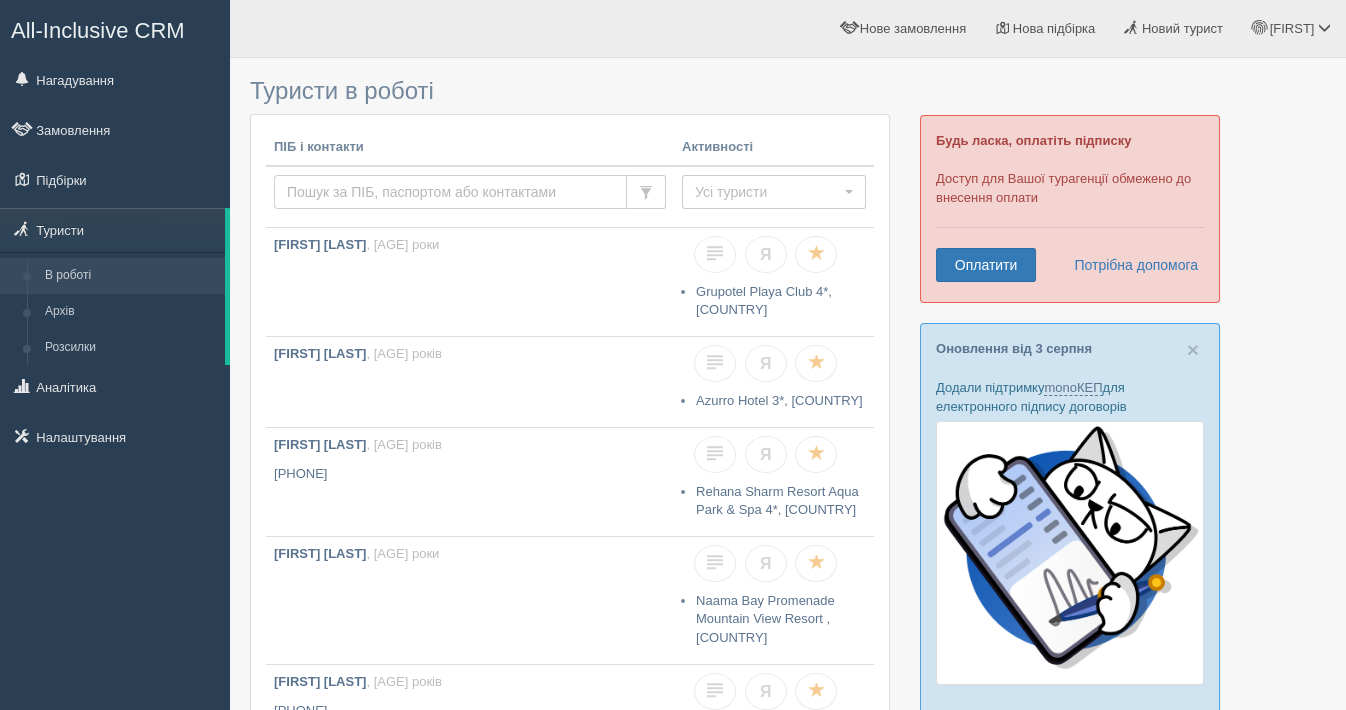 click at bounding box center (450, 192) 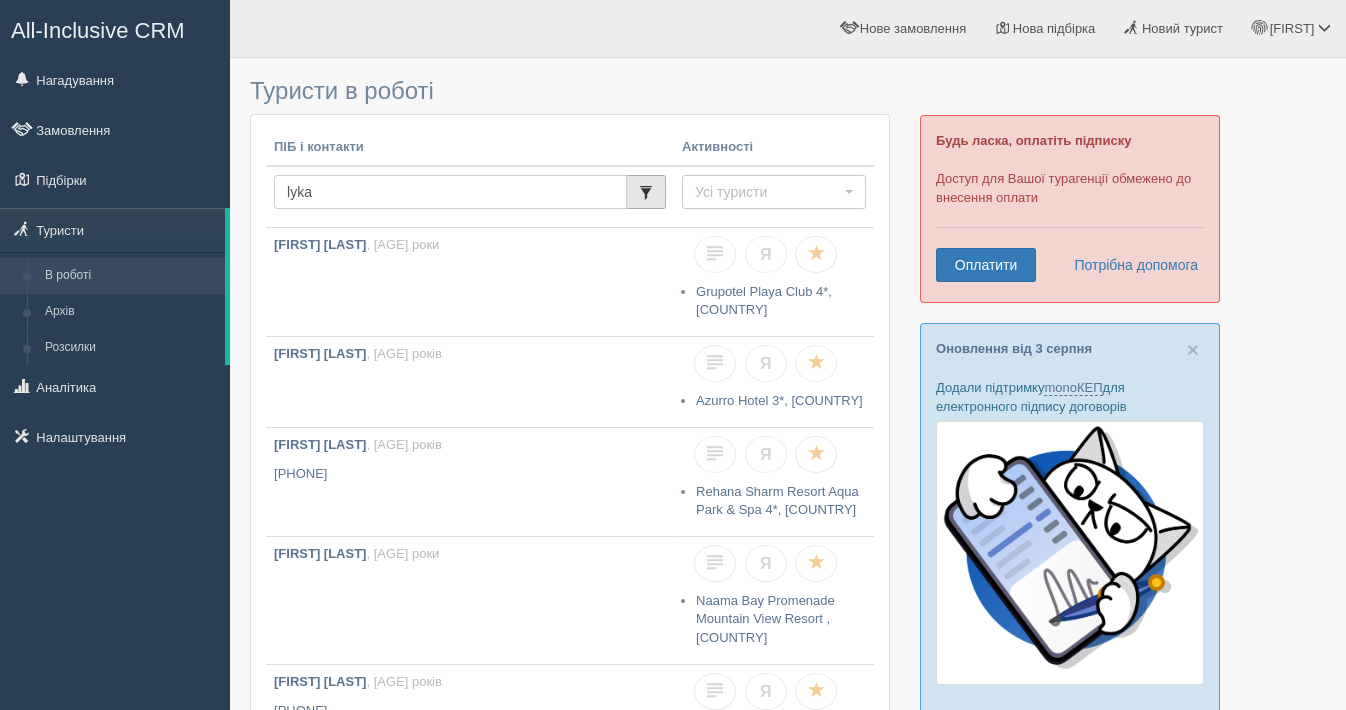 type on "lyka" 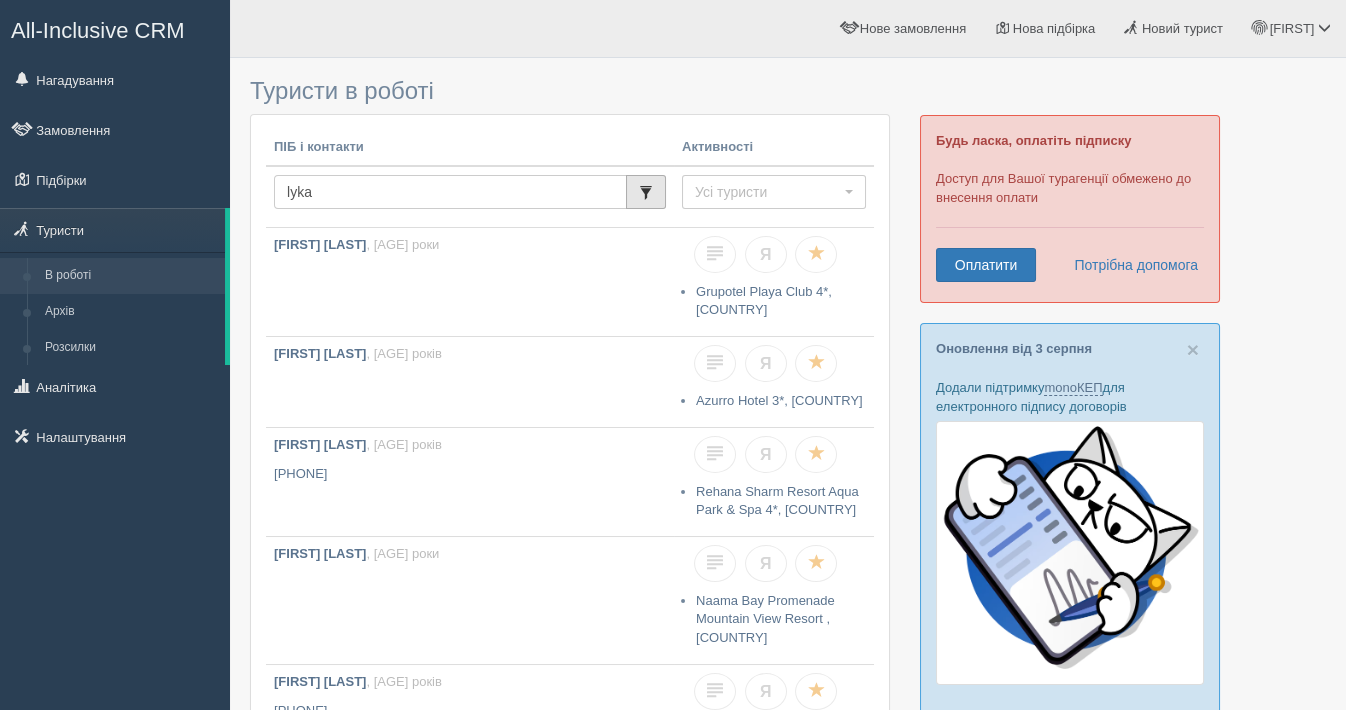 click at bounding box center (646, 193) 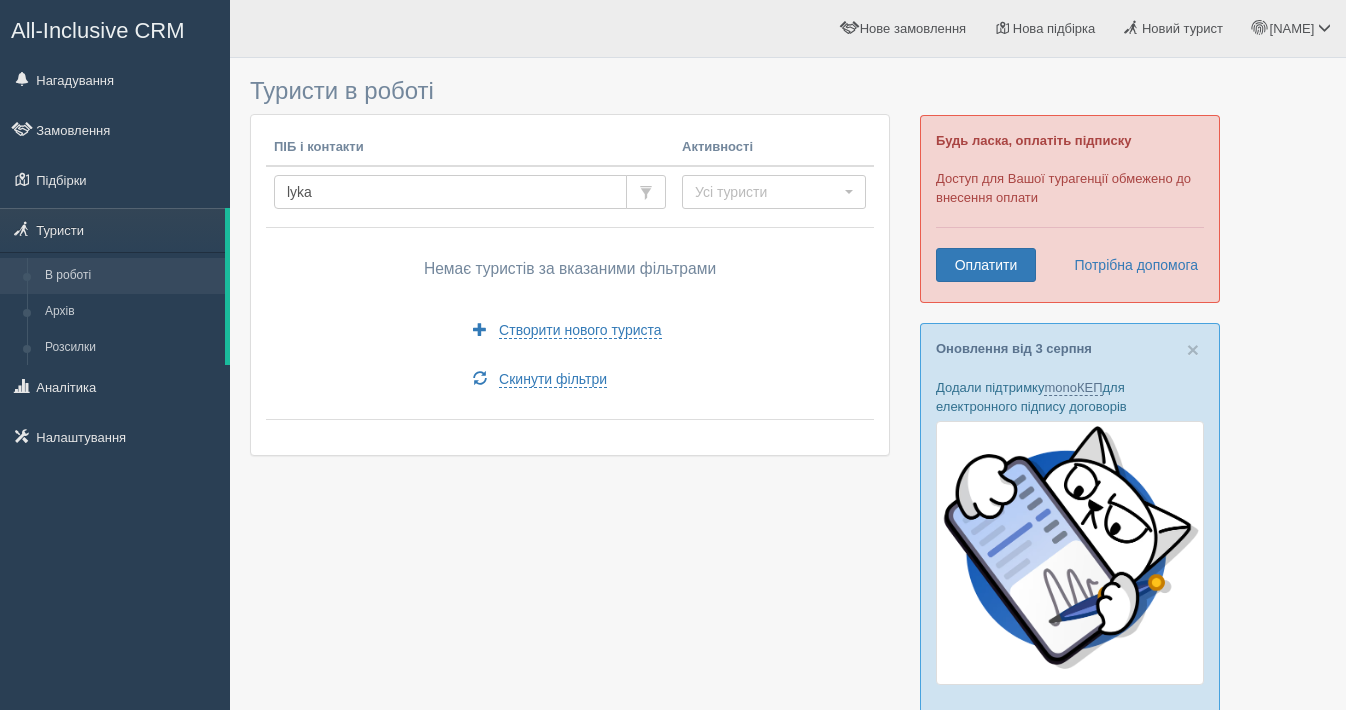 scroll, scrollTop: 0, scrollLeft: 0, axis: both 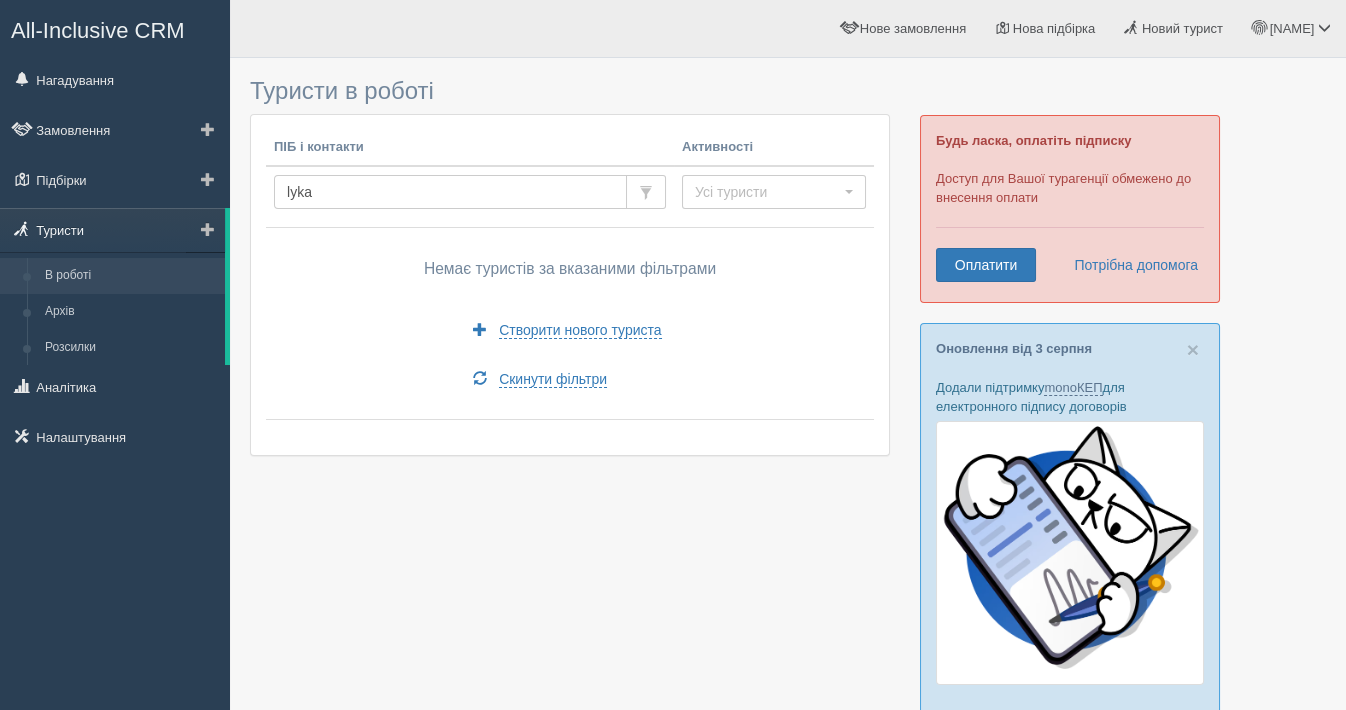 click on "Туристи" at bounding box center (112, 230) 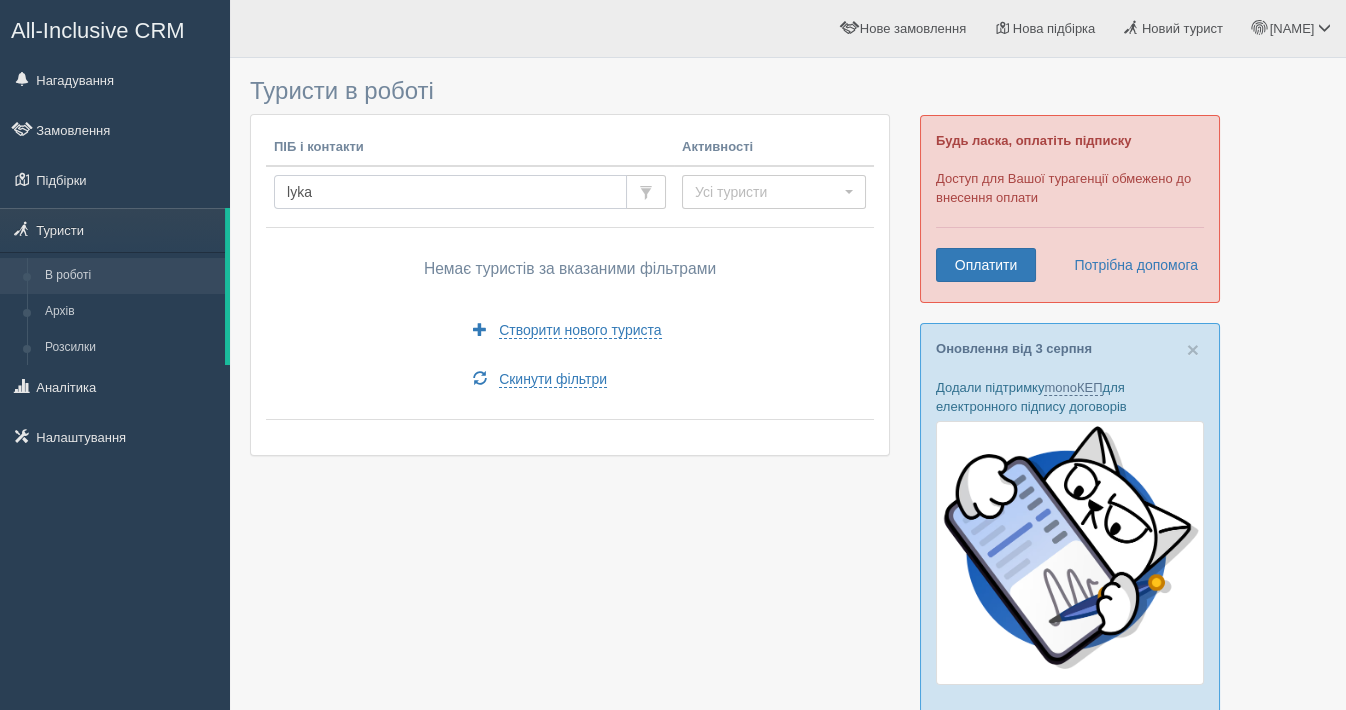click on "lyka" at bounding box center (450, 192) 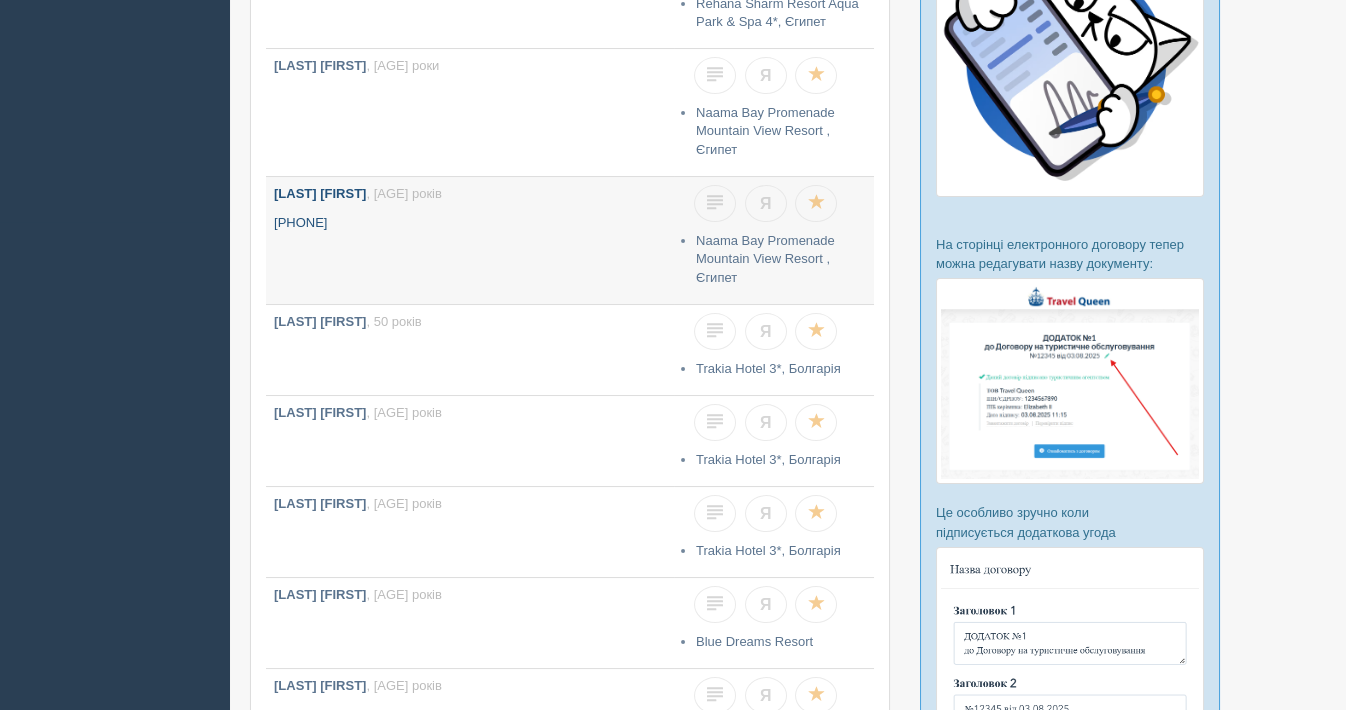 scroll, scrollTop: 666, scrollLeft: 0, axis: vertical 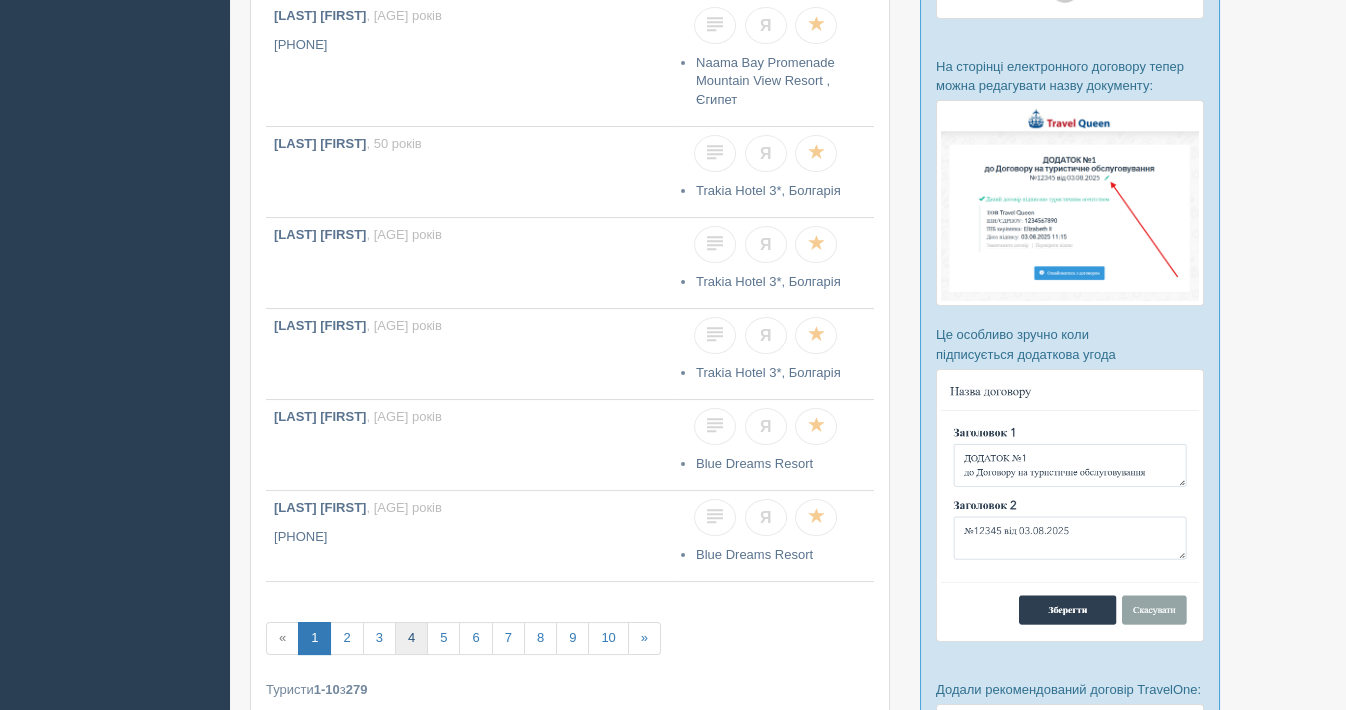 click on "4" at bounding box center (411, 638) 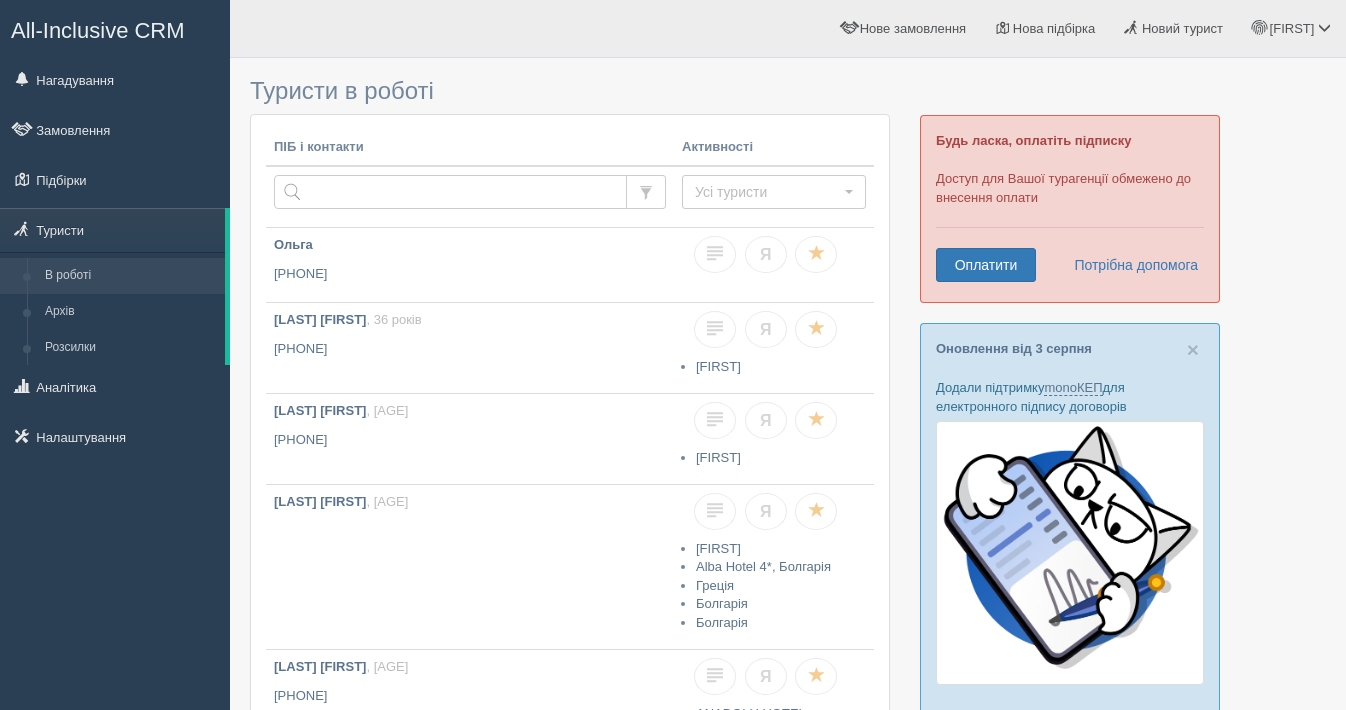 scroll, scrollTop: 0, scrollLeft: 0, axis: both 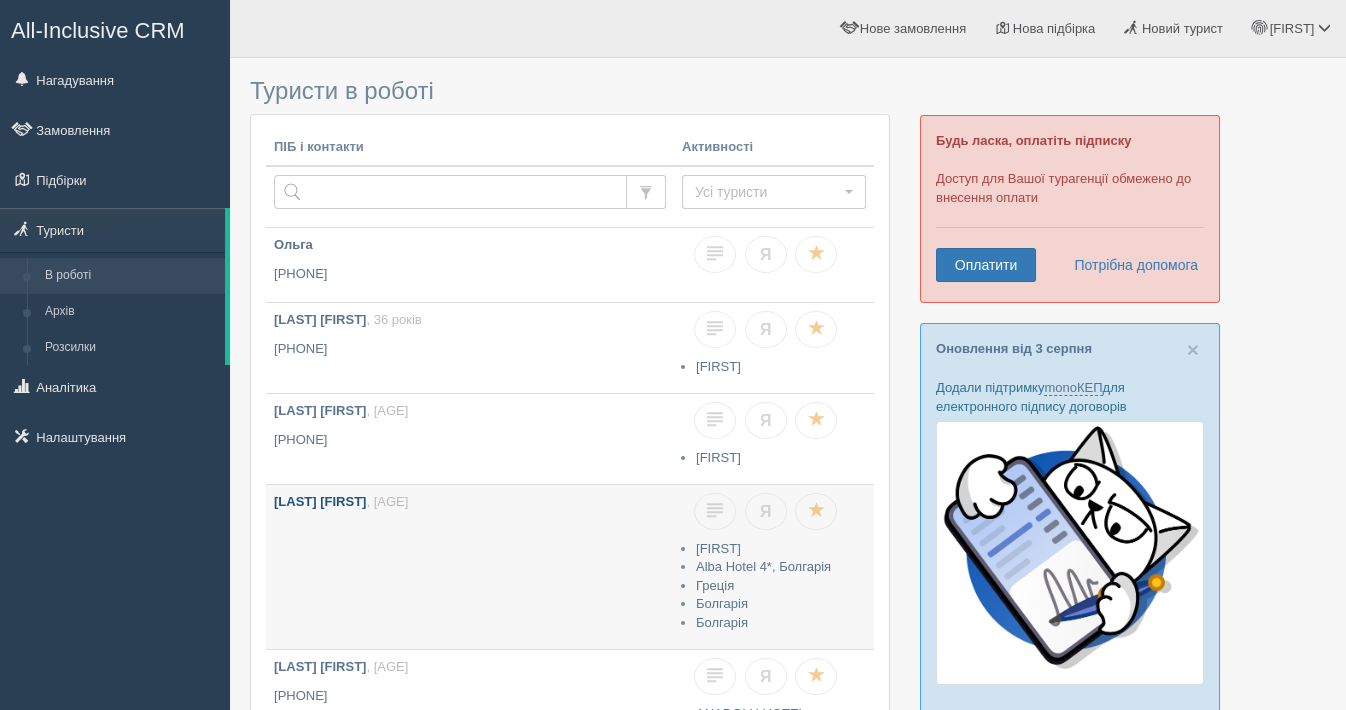 click on "LUKASHOVA NATALIA" at bounding box center (320, 501) 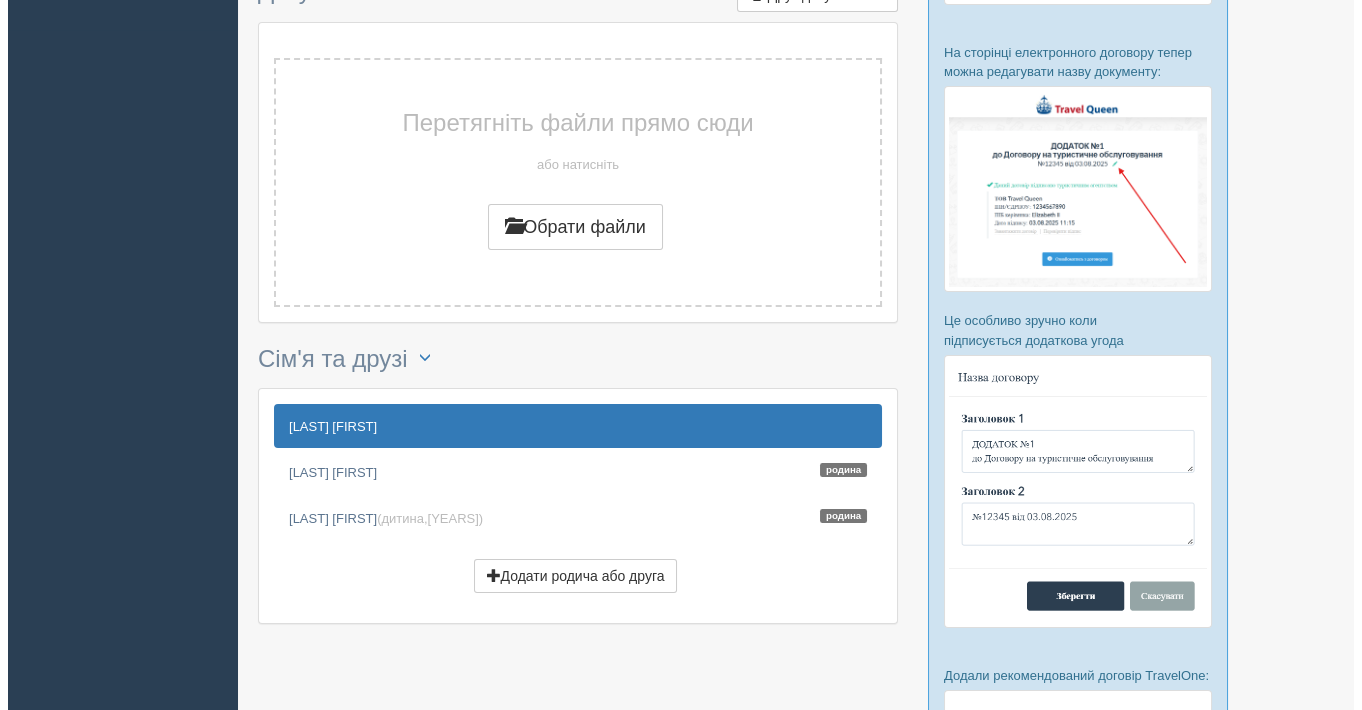 scroll, scrollTop: 777, scrollLeft: 0, axis: vertical 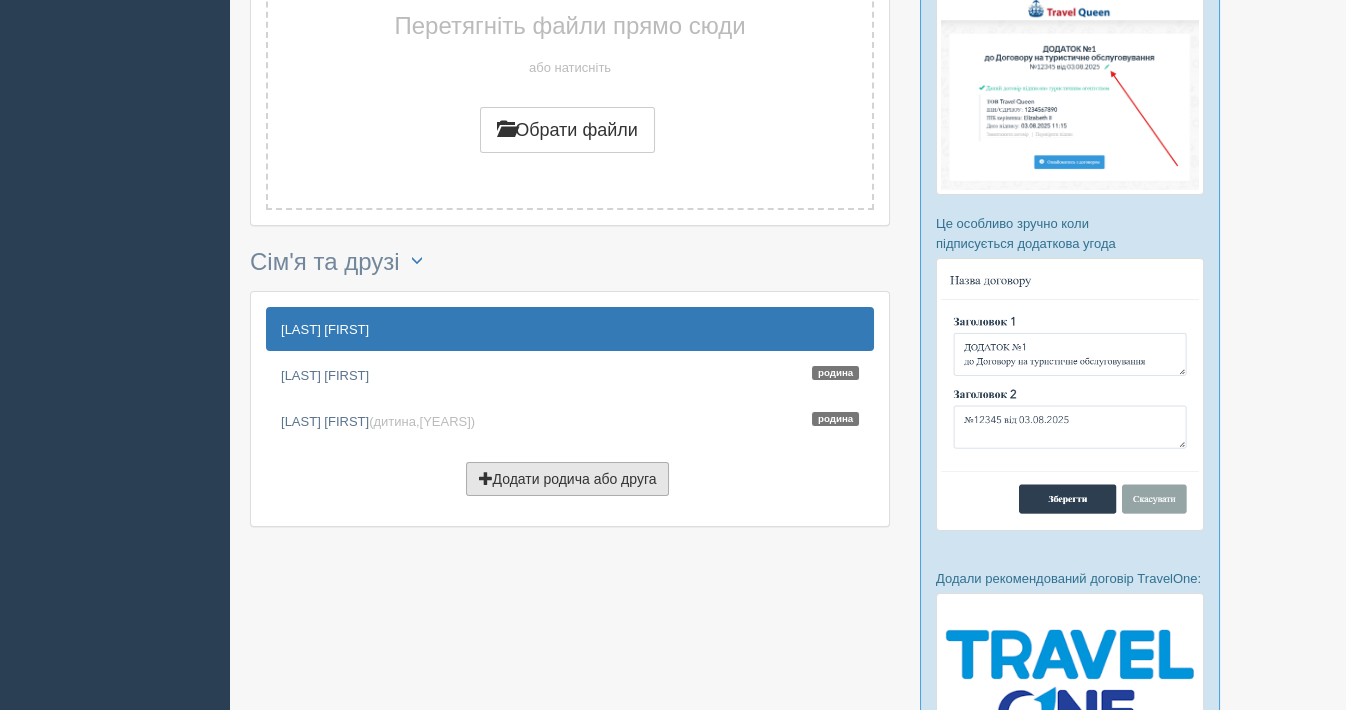 click on "Додати родича або друга" at bounding box center [568, 479] 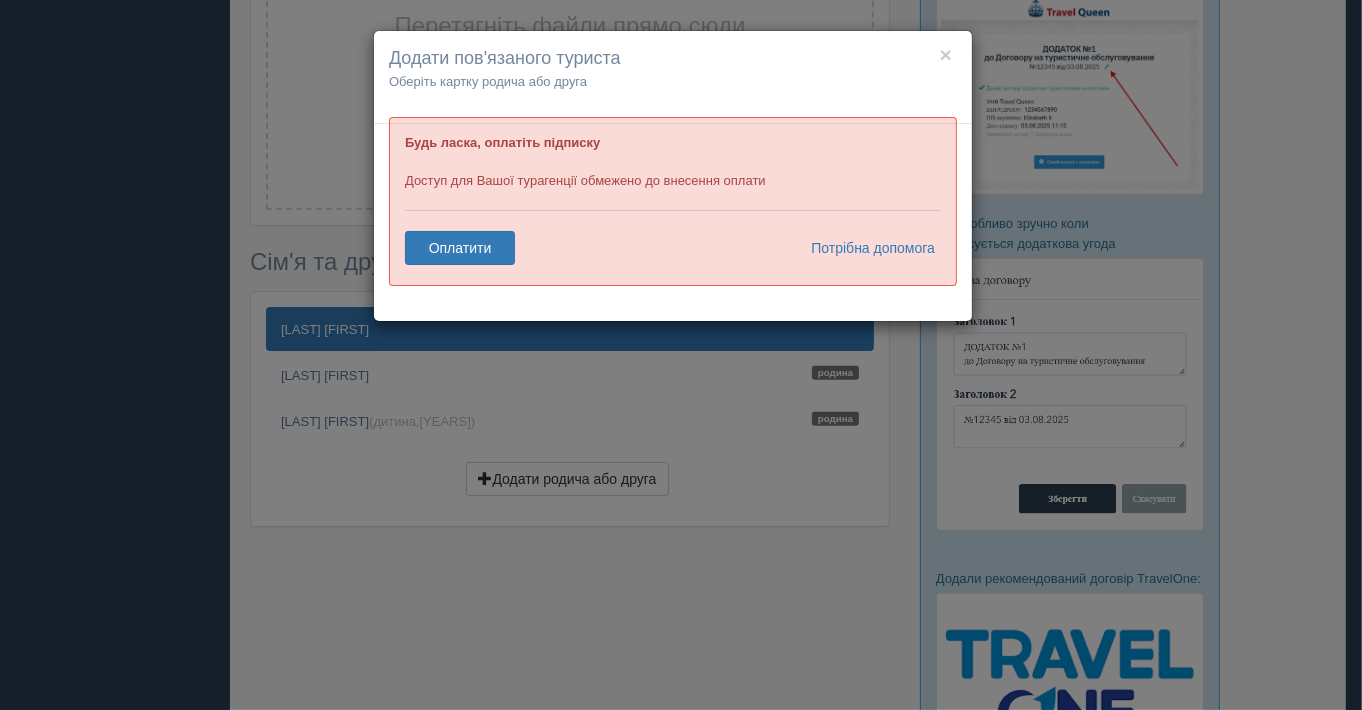 click on "Будь ласка, оплатіть підписку
Доступ для Вашої турагенції обмежено до внесення оплати
Оплатити
Потрібна допомога" at bounding box center (673, 201) 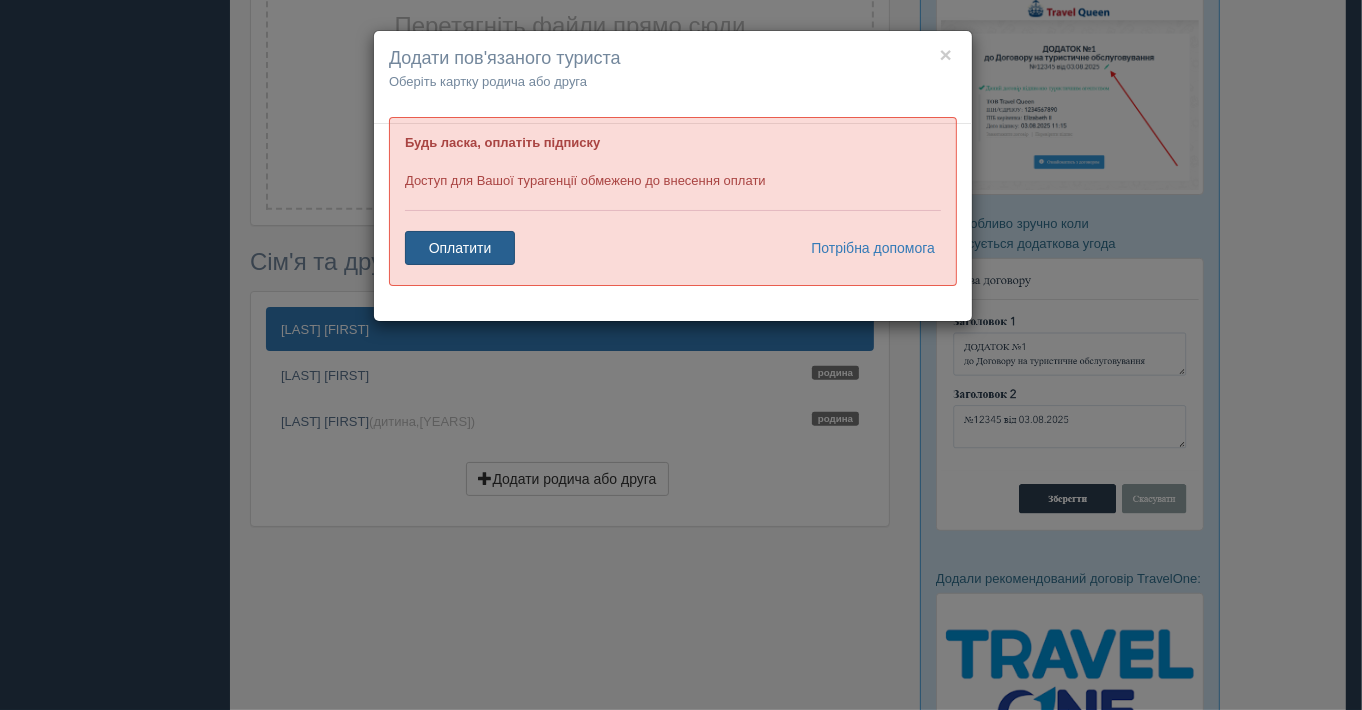 click on "Оплатити" at bounding box center [460, 248] 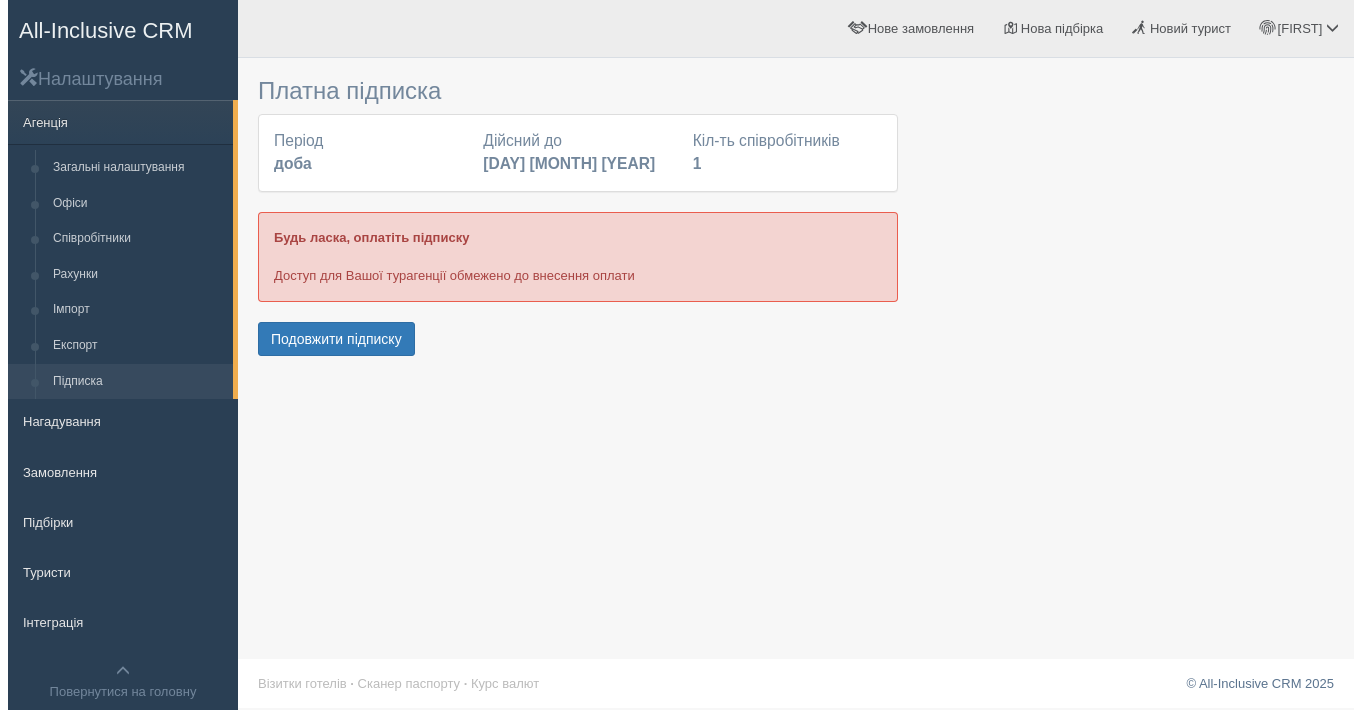 scroll, scrollTop: 0, scrollLeft: 0, axis: both 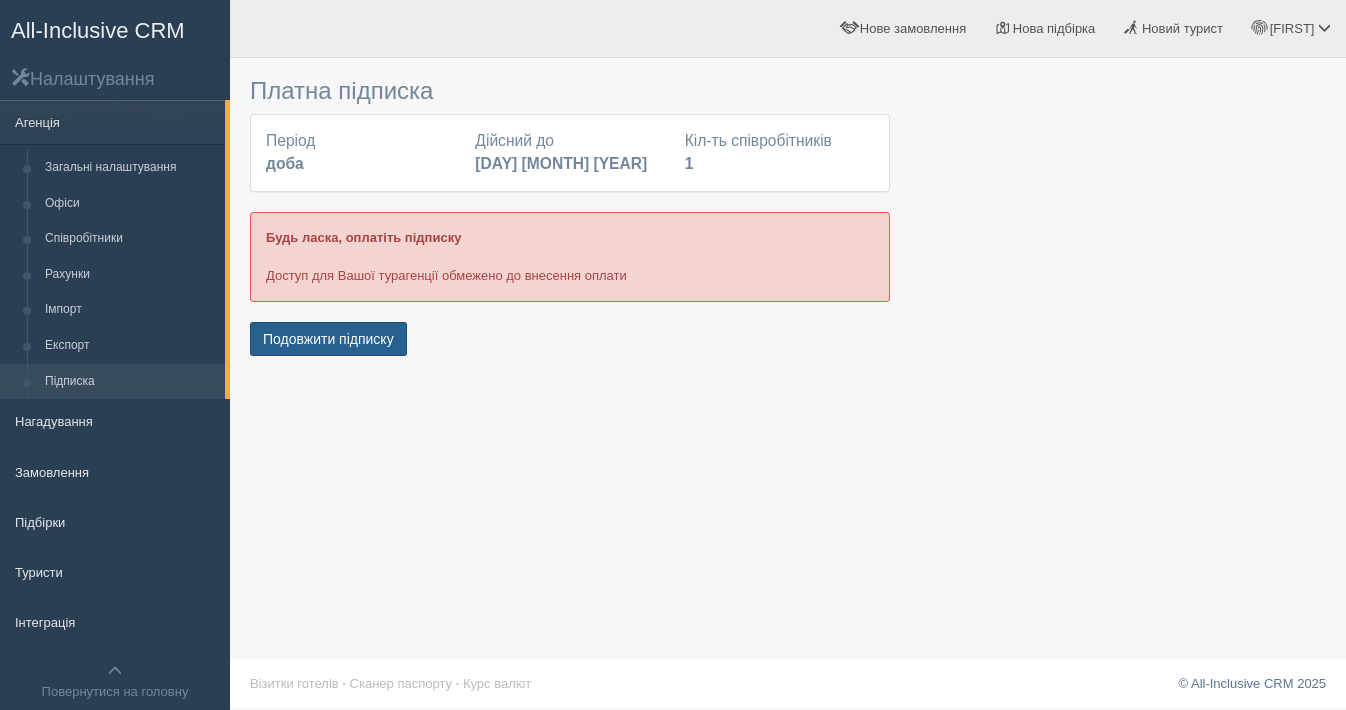 click on "Подовжити підписку" at bounding box center [328, 339] 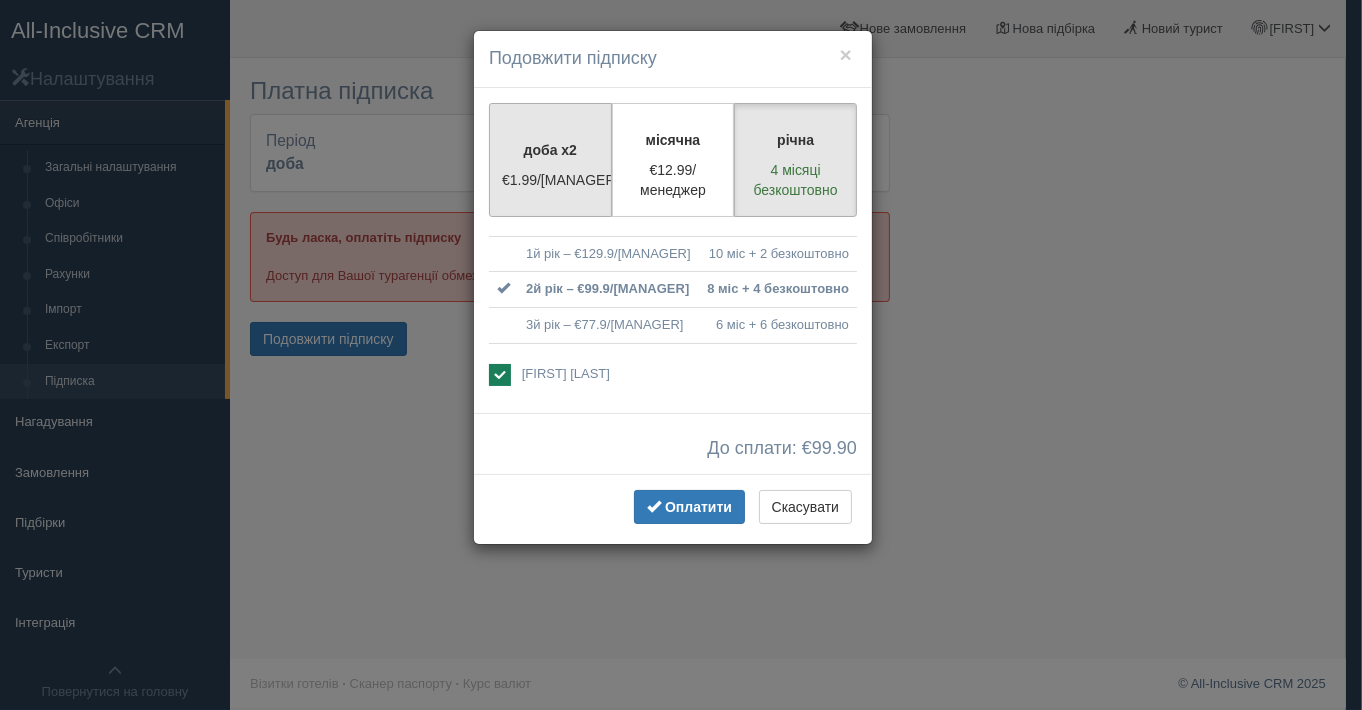 click on "€1.99/[MANAGER]" at bounding box center (550, 180) 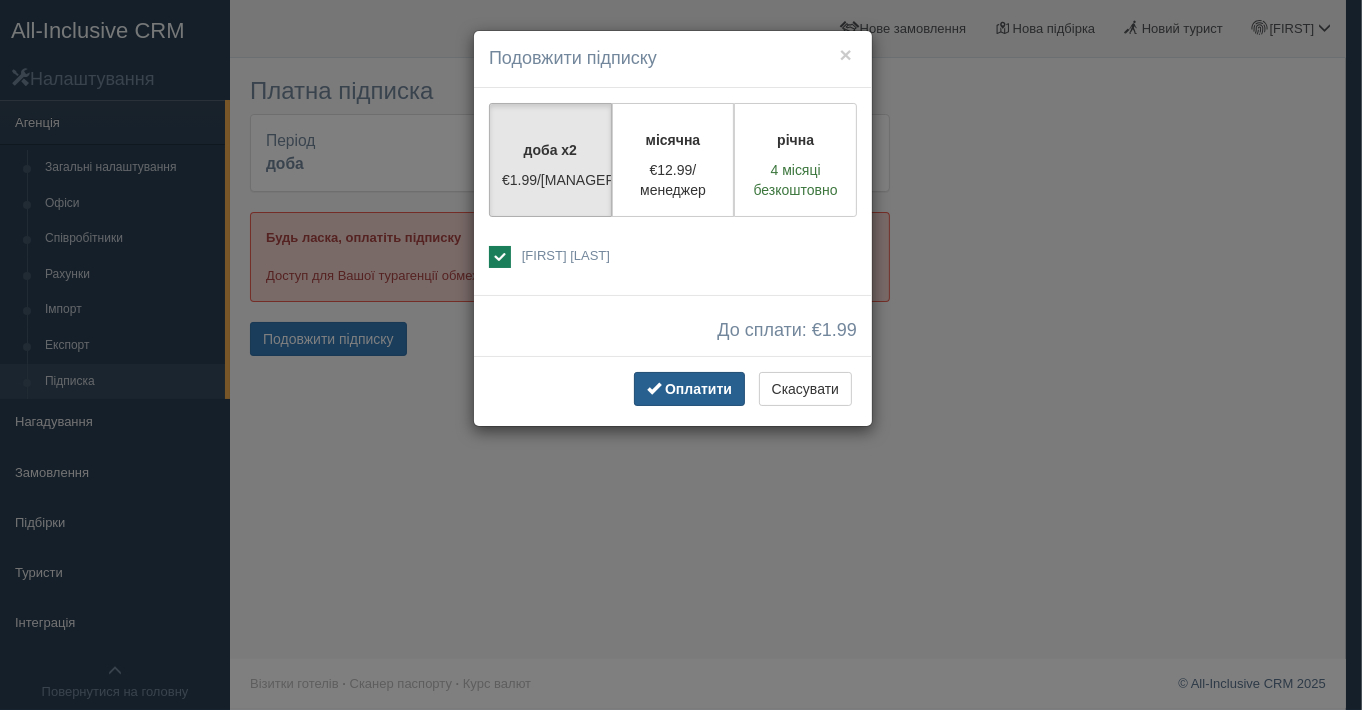 click on "Оплатити" at bounding box center (698, 389) 